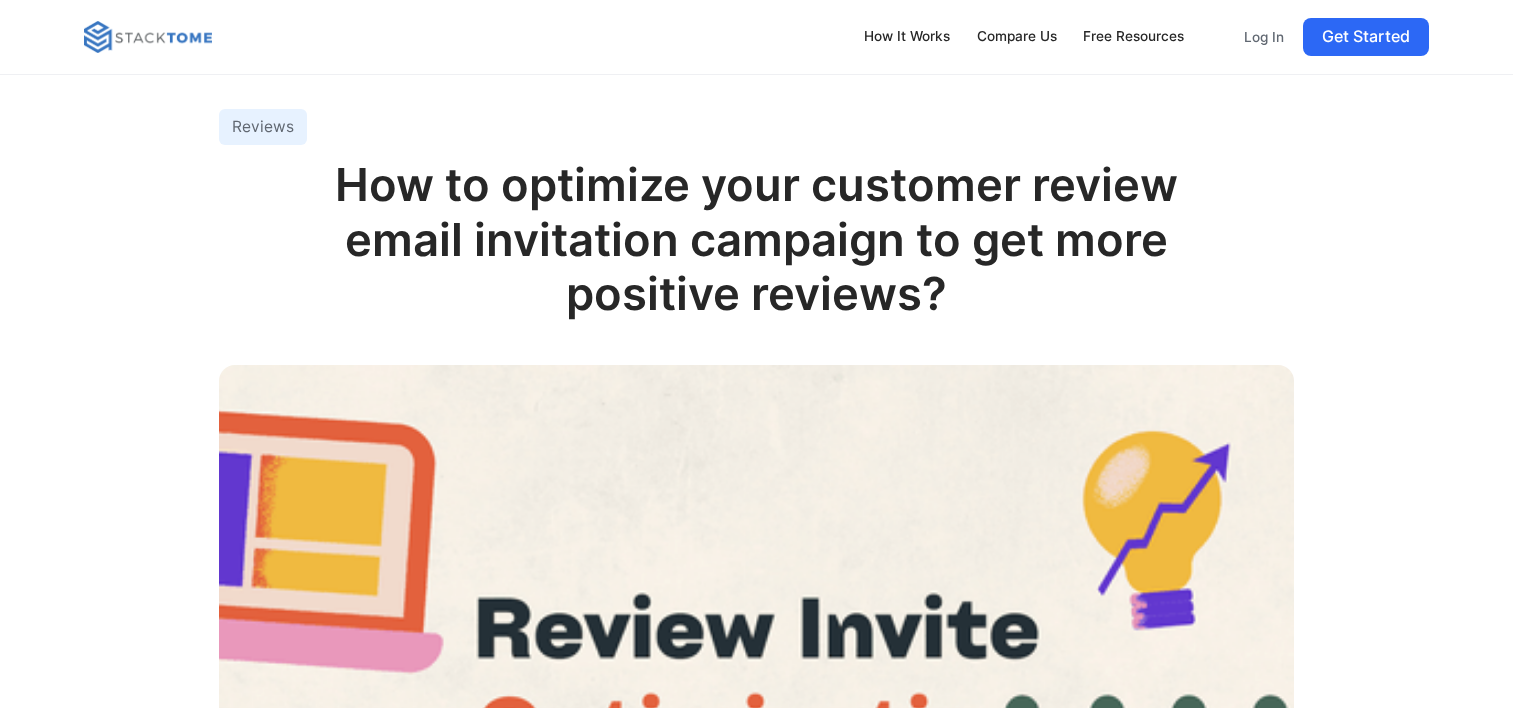 scroll, scrollTop: 0, scrollLeft: 0, axis: both 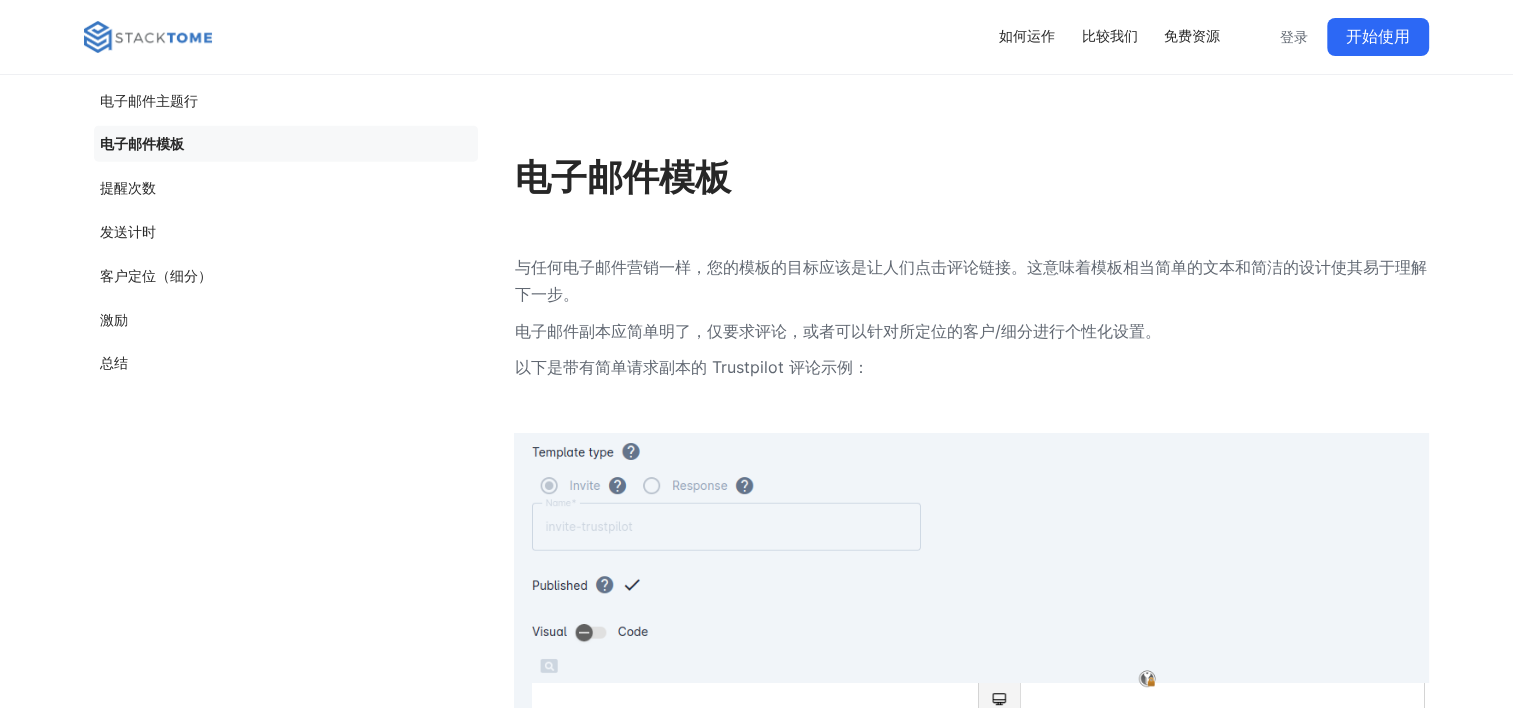 click on "电子邮件副本应简单明了，仅要求评论，或者可以针对所定位的客户/细分进行个性化设置。" at bounding box center (971, 331) 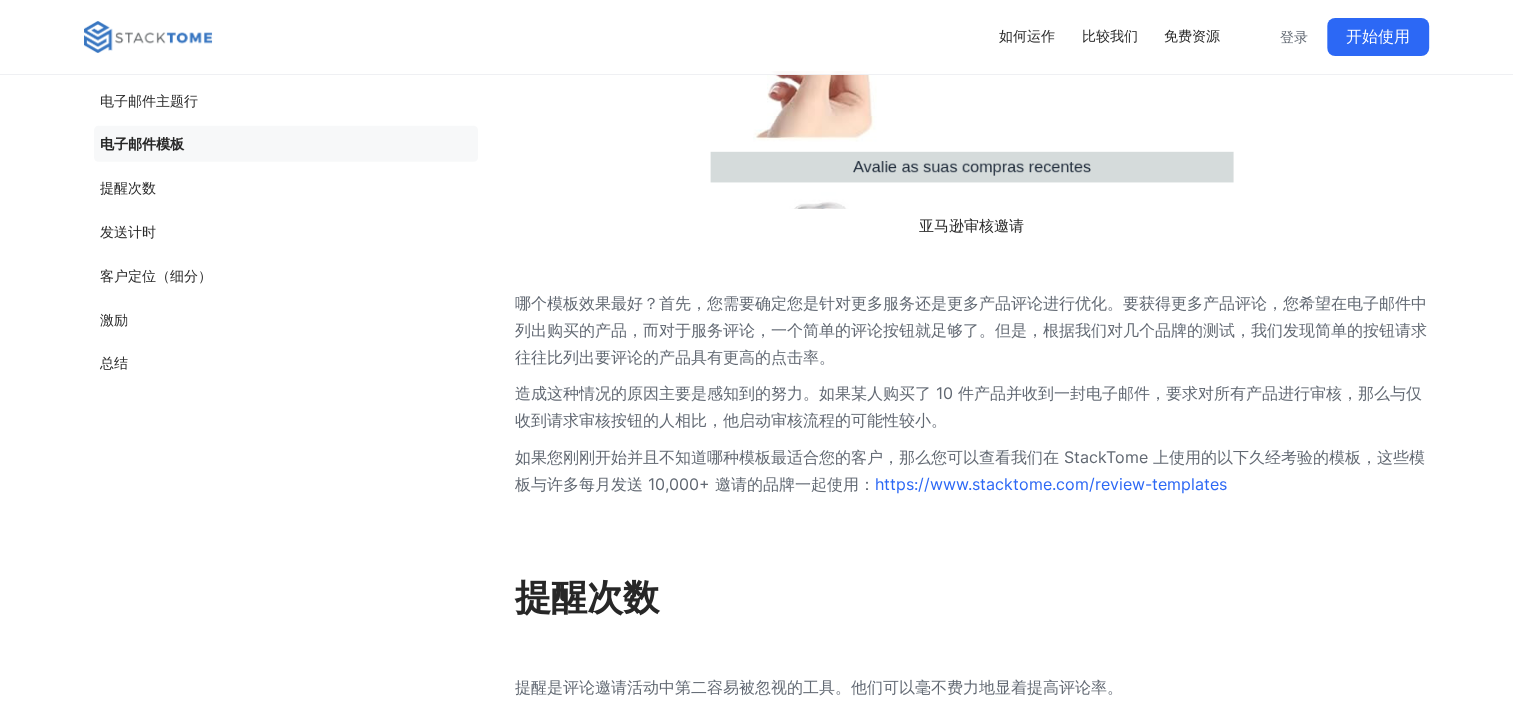 scroll, scrollTop: 6540, scrollLeft: 0, axis: vertical 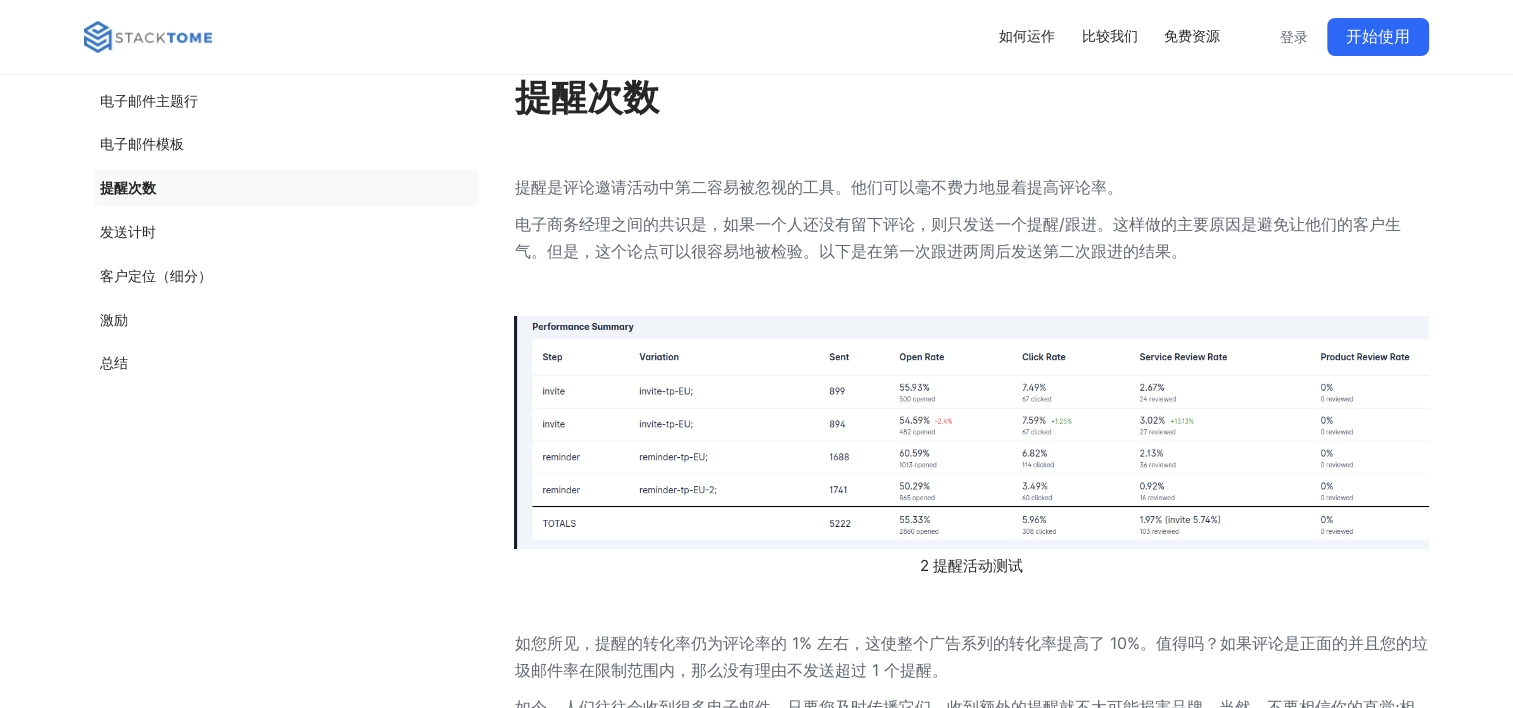 click on "激励" at bounding box center [286, 319] 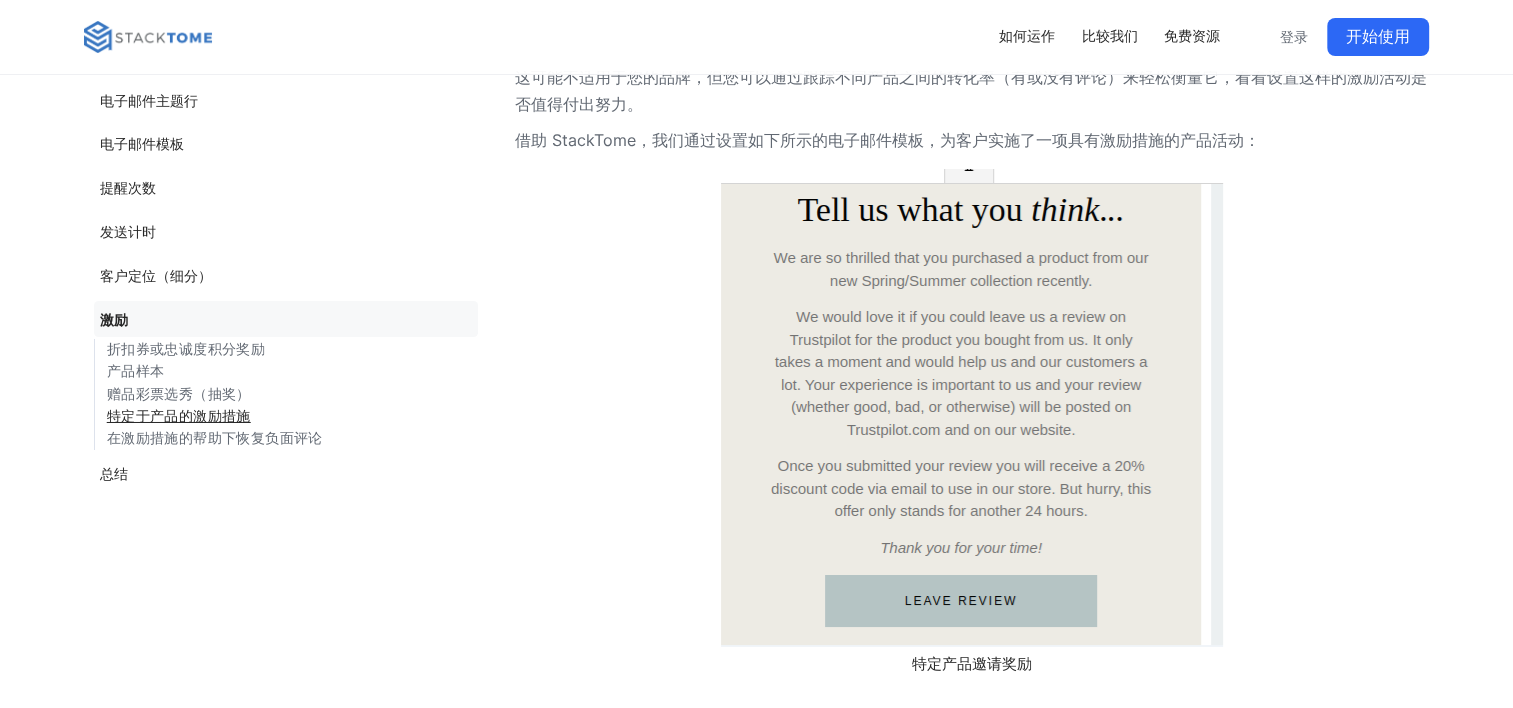 scroll, scrollTop: 22078, scrollLeft: 0, axis: vertical 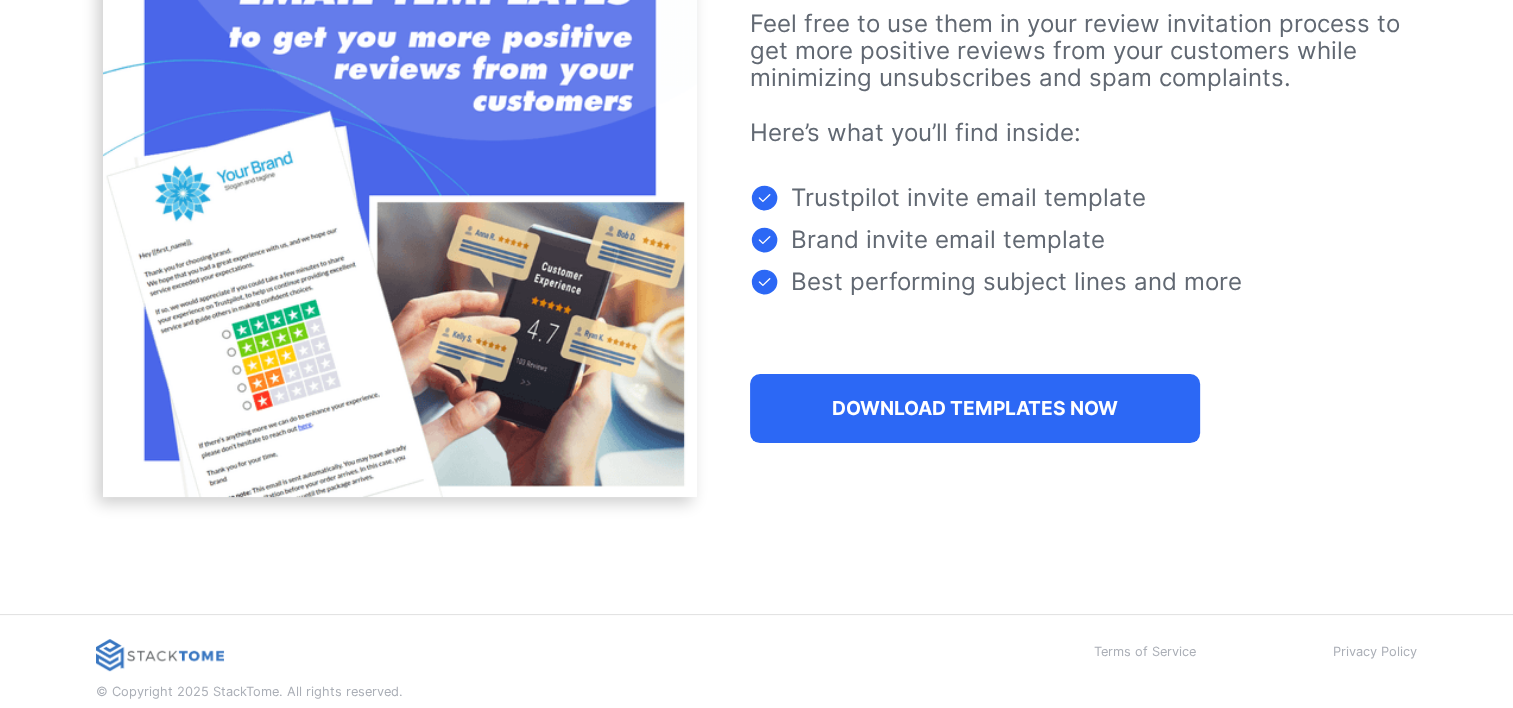 click on "DOWNLOAD TEMPLATES NOW" at bounding box center [975, 408] 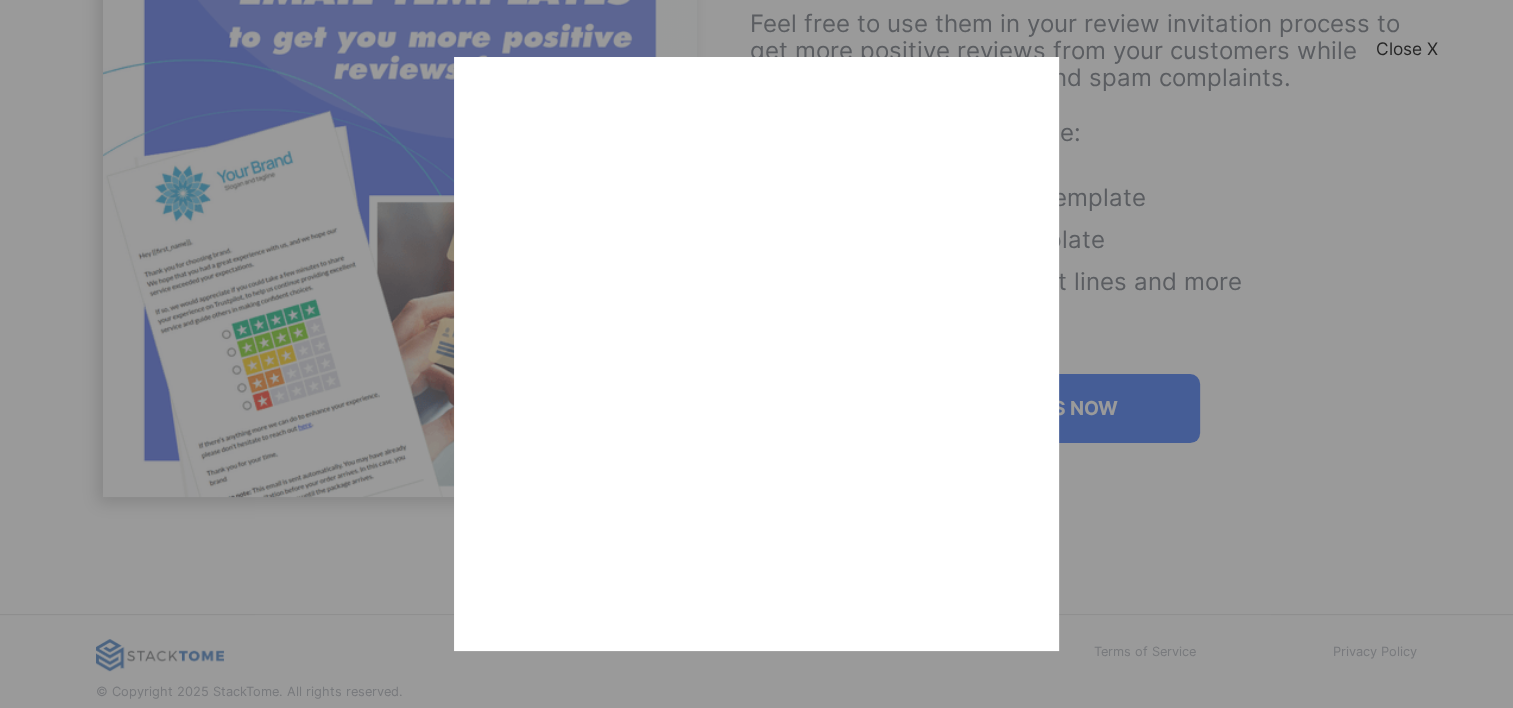 click on "Close X" at bounding box center (756, 354) 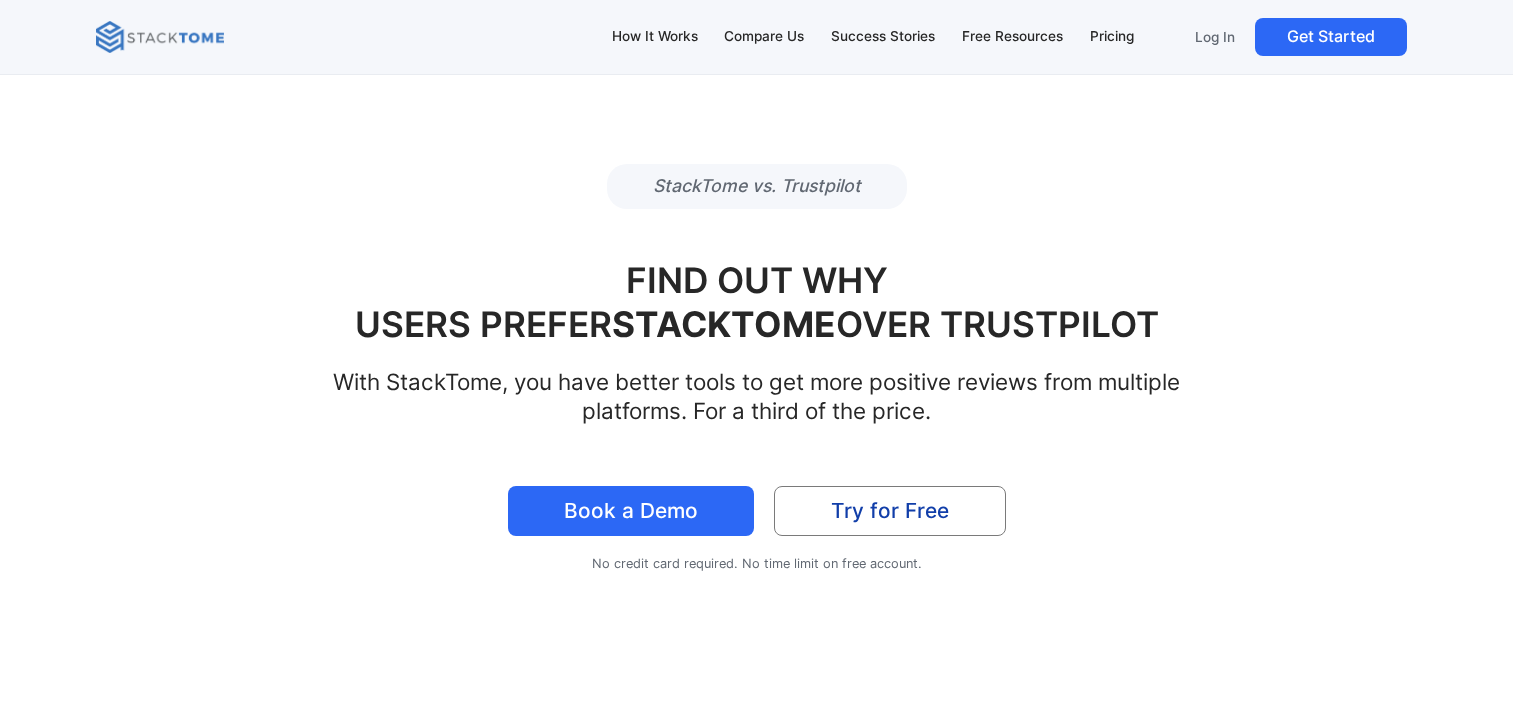 scroll, scrollTop: 0, scrollLeft: 0, axis: both 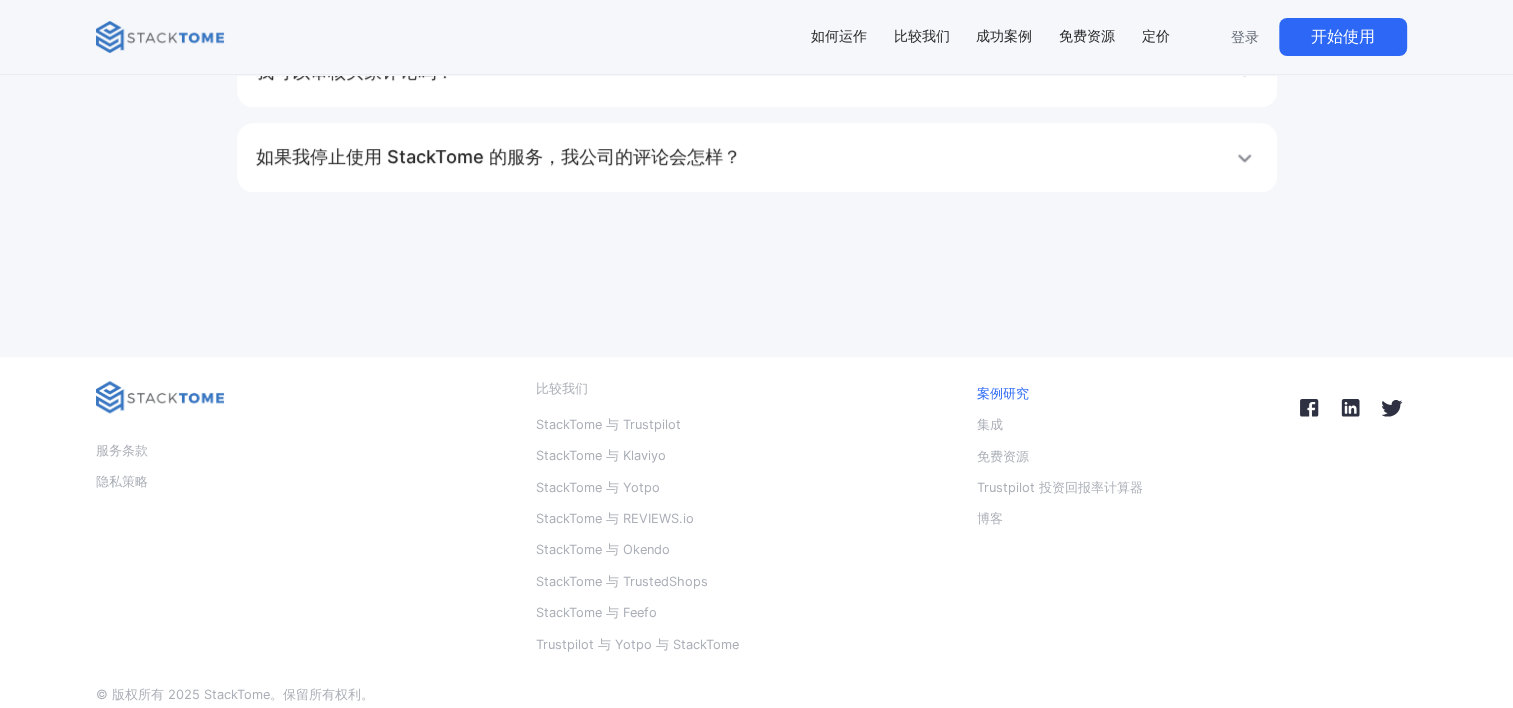 click on "案例研究" at bounding box center (1003, 394) 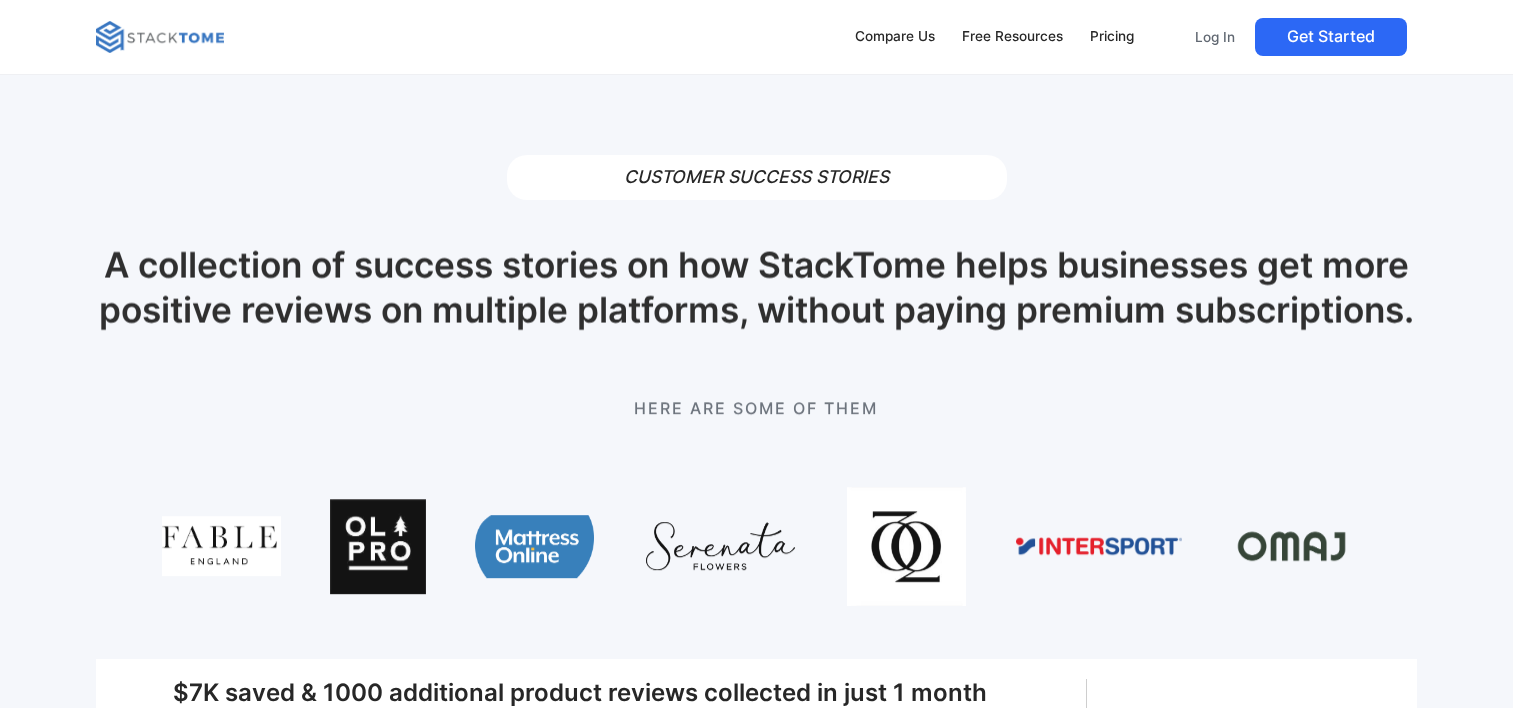 scroll, scrollTop: 0, scrollLeft: 0, axis: both 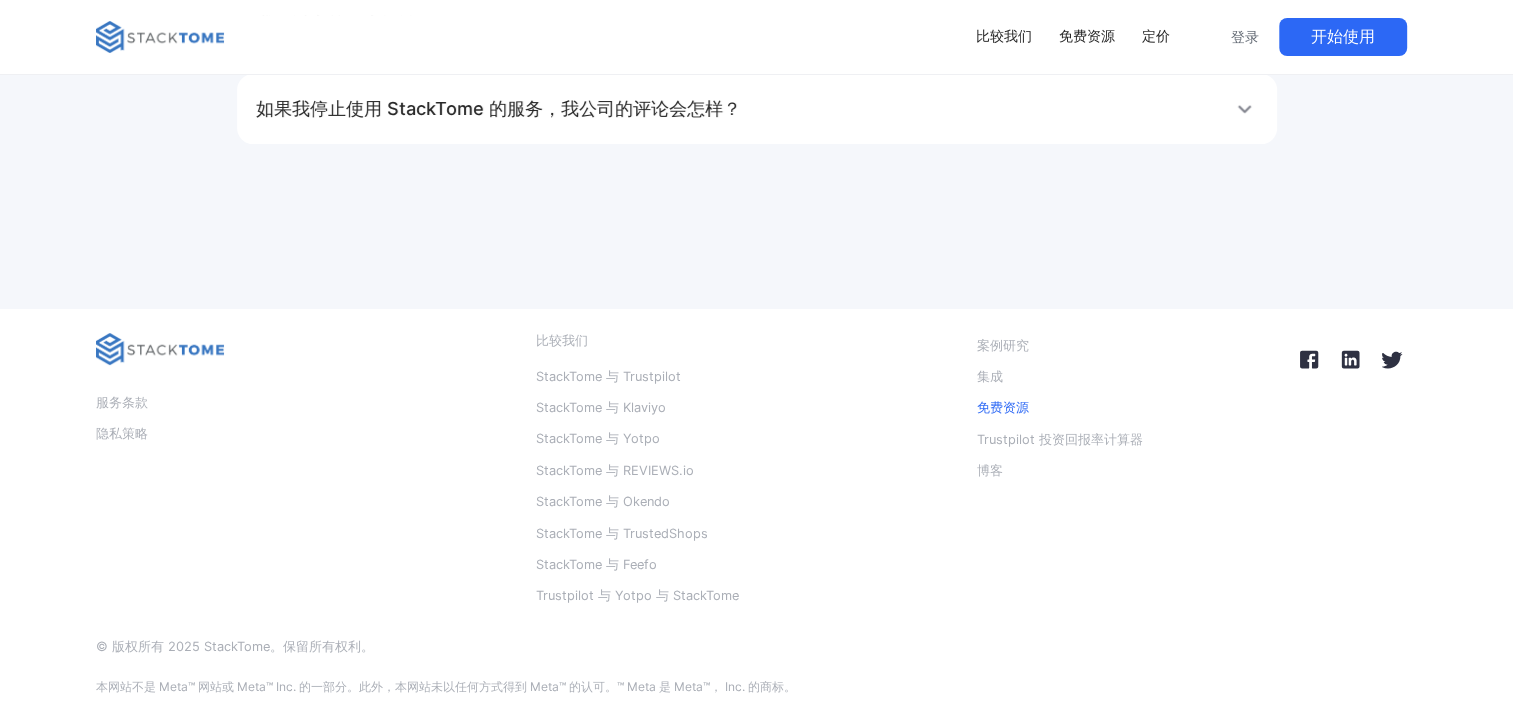click on "免费资源" at bounding box center (1003, 408) 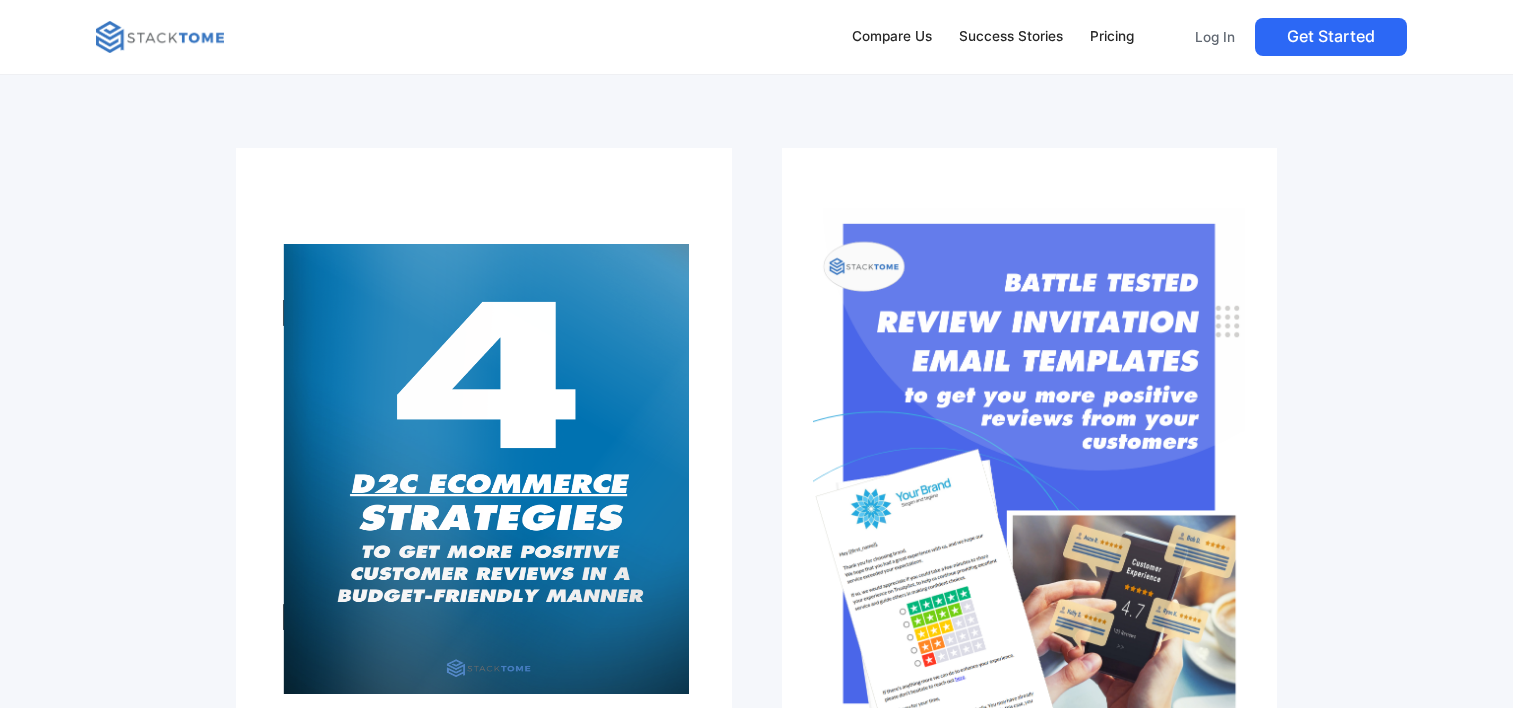 scroll, scrollTop: 0, scrollLeft: 0, axis: both 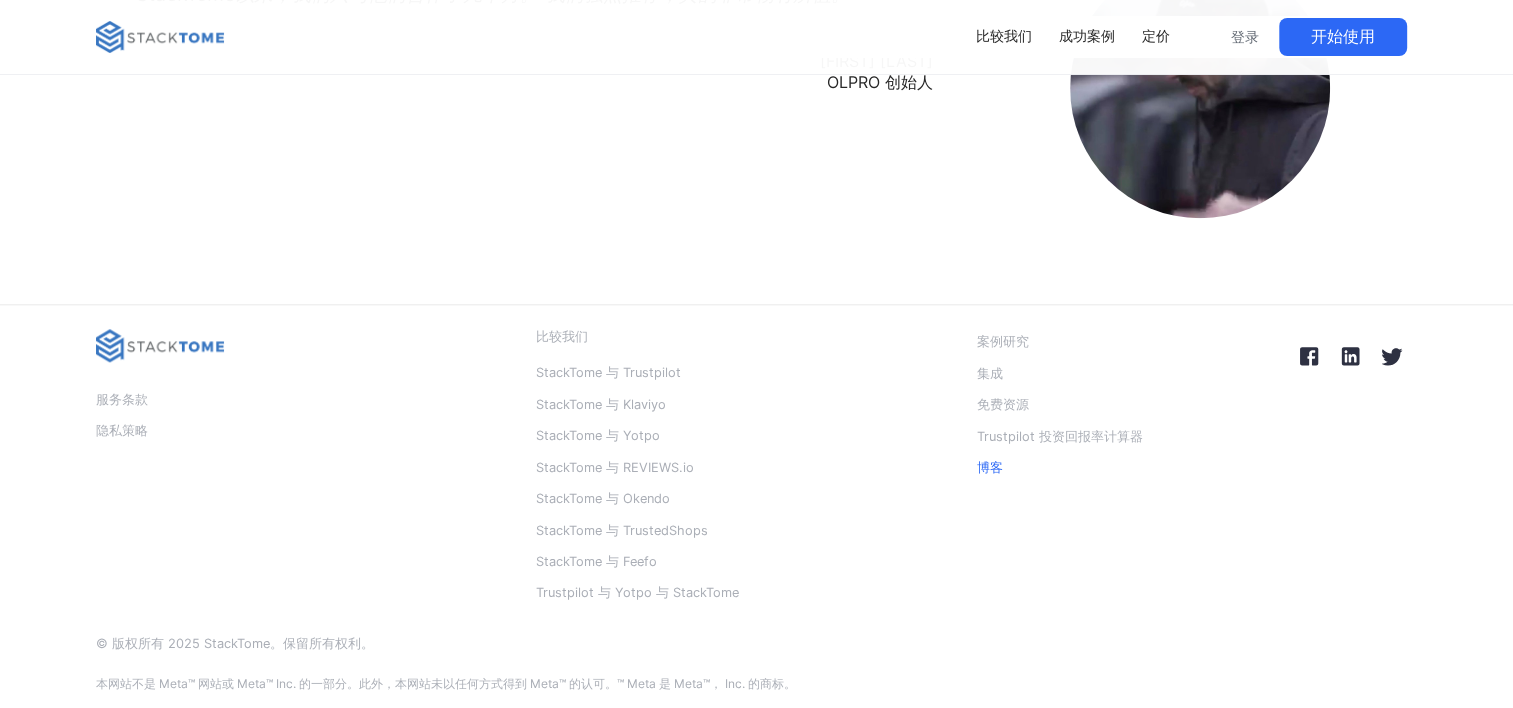 click on "博客" at bounding box center [990, 468] 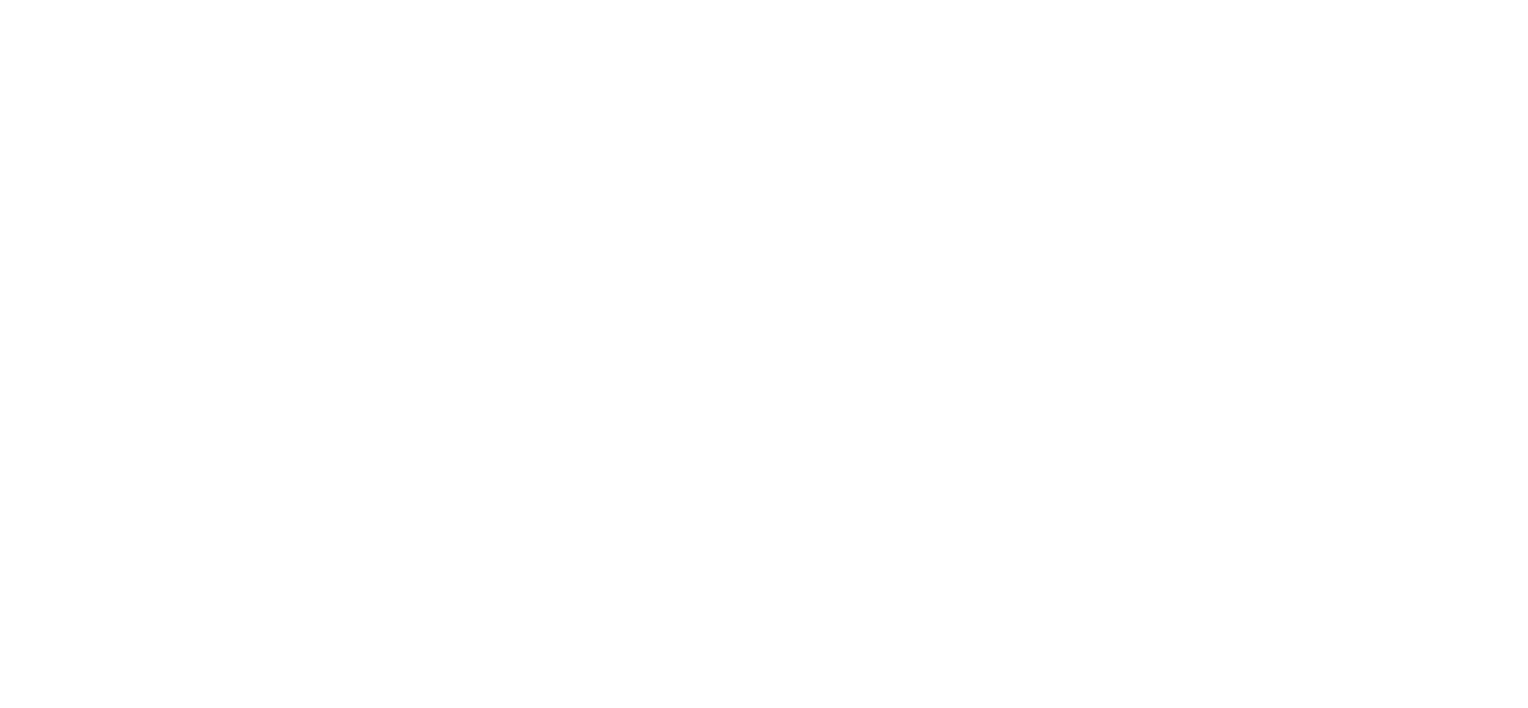 scroll, scrollTop: 0, scrollLeft: 0, axis: both 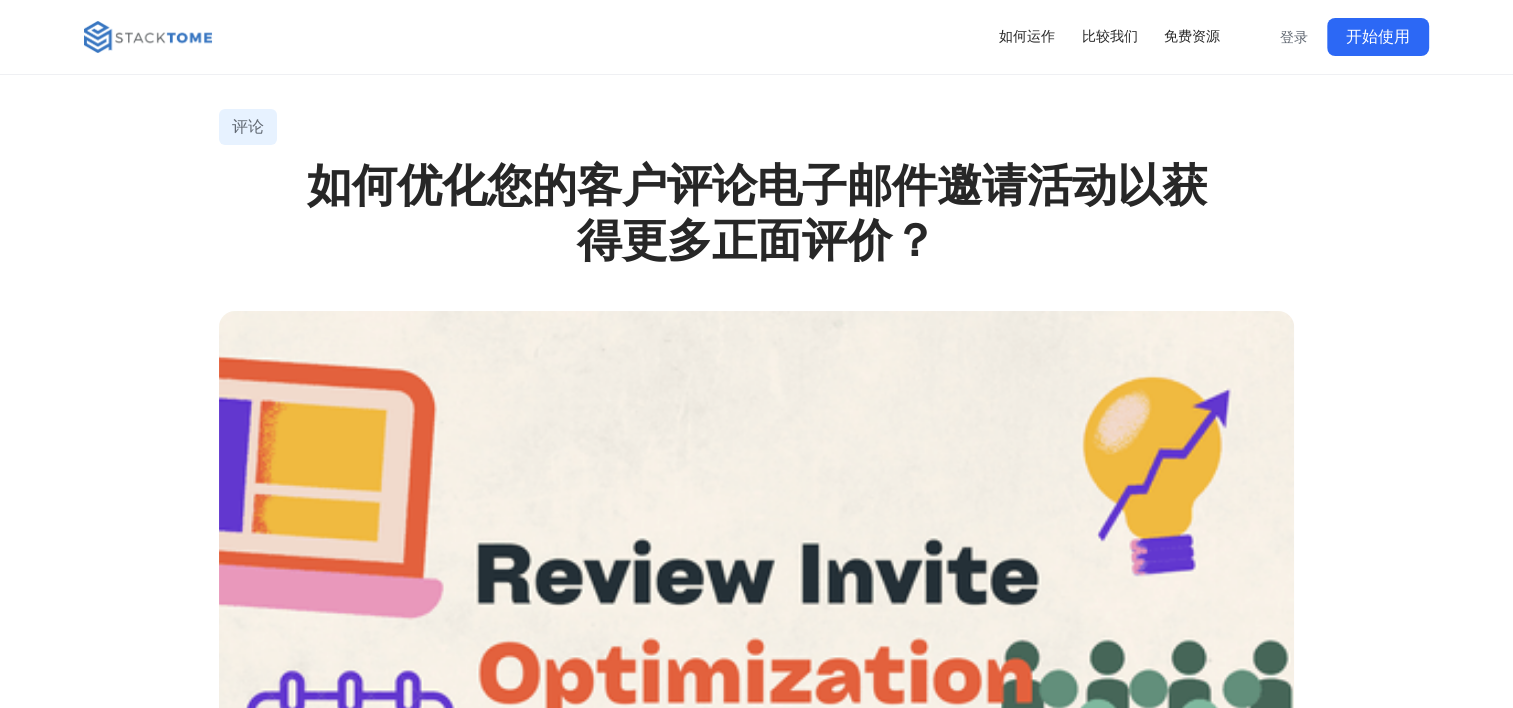 click on "评论 如何优化您的客户评论电子邮件邀请活动以获得更多正面评价？ 电子邮件主题行 电子邮件模板 提醒次数 发送计时 客户定位（细分） 地理定位 按打开/关闭的工单细分客户 按购买的产品进行细分 按性别划分的奖金细分 激励 折扣券或忠诚度积分奖励 产品样本 赠品彩票选秀（抽奖） 特定于产品的激励措施 在激励措施的帮助下恢复负面评论 总结 为了优化活动，我们需要了解它由哪些部分组成以及我们可以影响哪些部分。以下是可更改的部分： 电子邮件主题行 电子邮件模板 提醒次数 发送计时 客户定位 激励 电子邮件主题行 主题行通常是审阅邀请过程中最容易被忽视的部分。他们可以以最少的努力为您带来最大的好处。当我们设置主题行时，我们的第一个目标是进入客户的主要收件箱。我还录制了一个视频，更详细地解释了这一点： ‍ ‍ Gmail multi category view" at bounding box center [756, 13926] 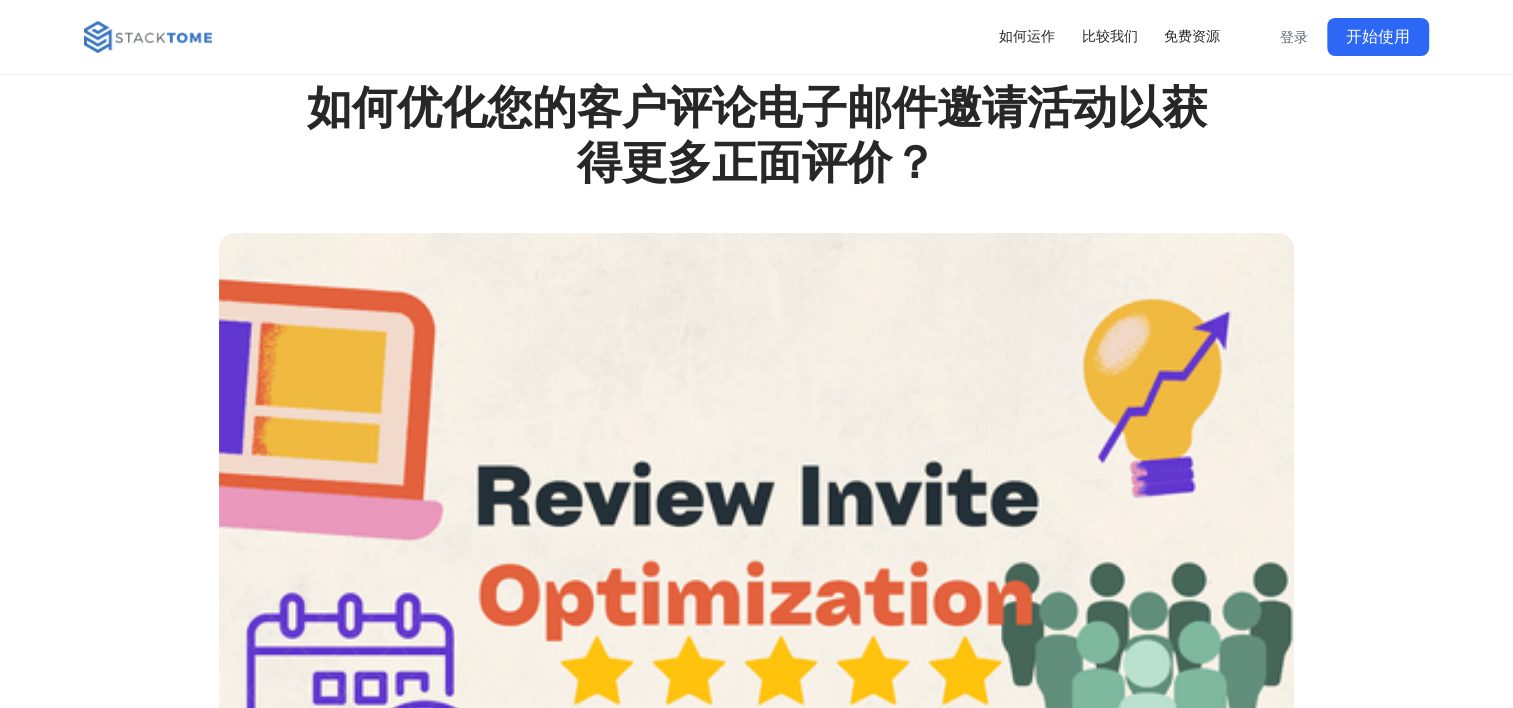 scroll, scrollTop: 900, scrollLeft: 0, axis: vertical 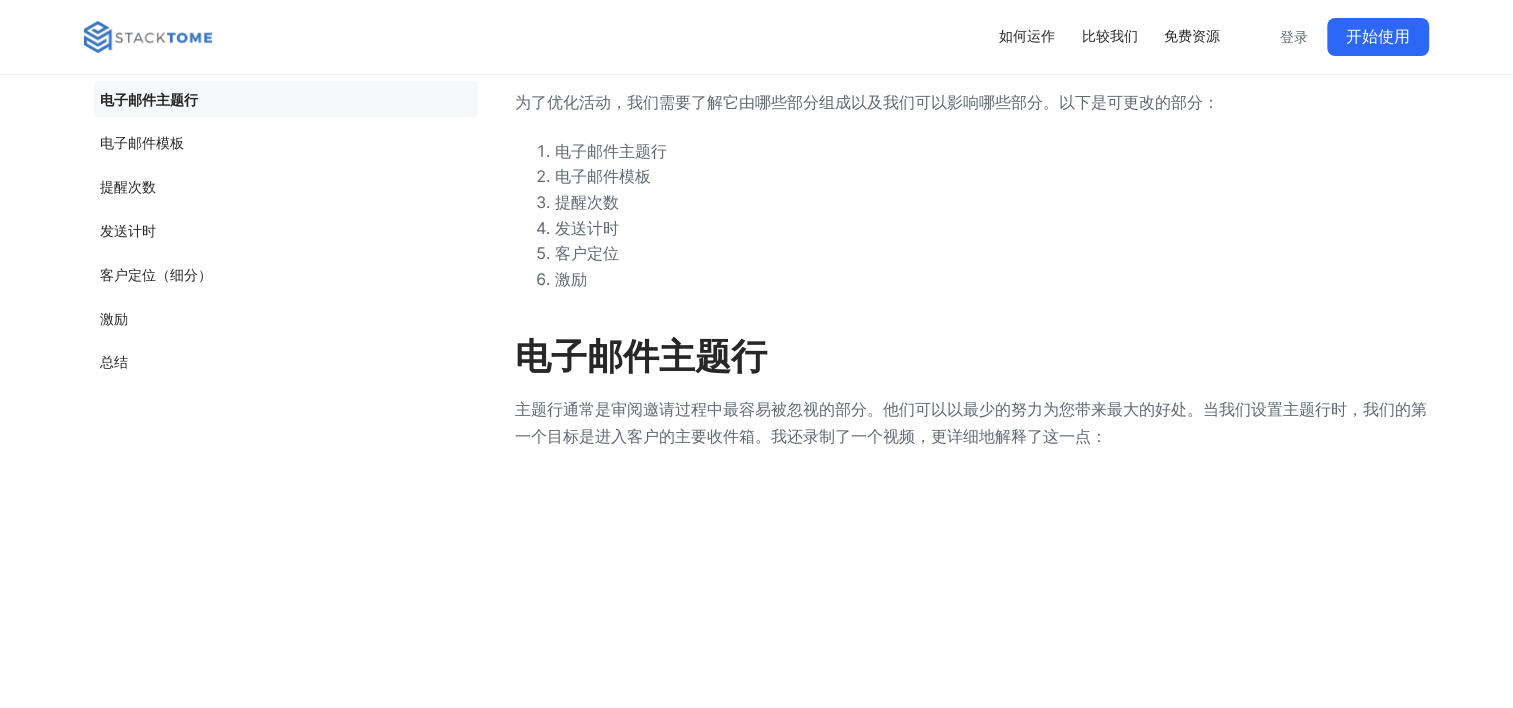 click on "客户定位（细分）" at bounding box center [156, 274] 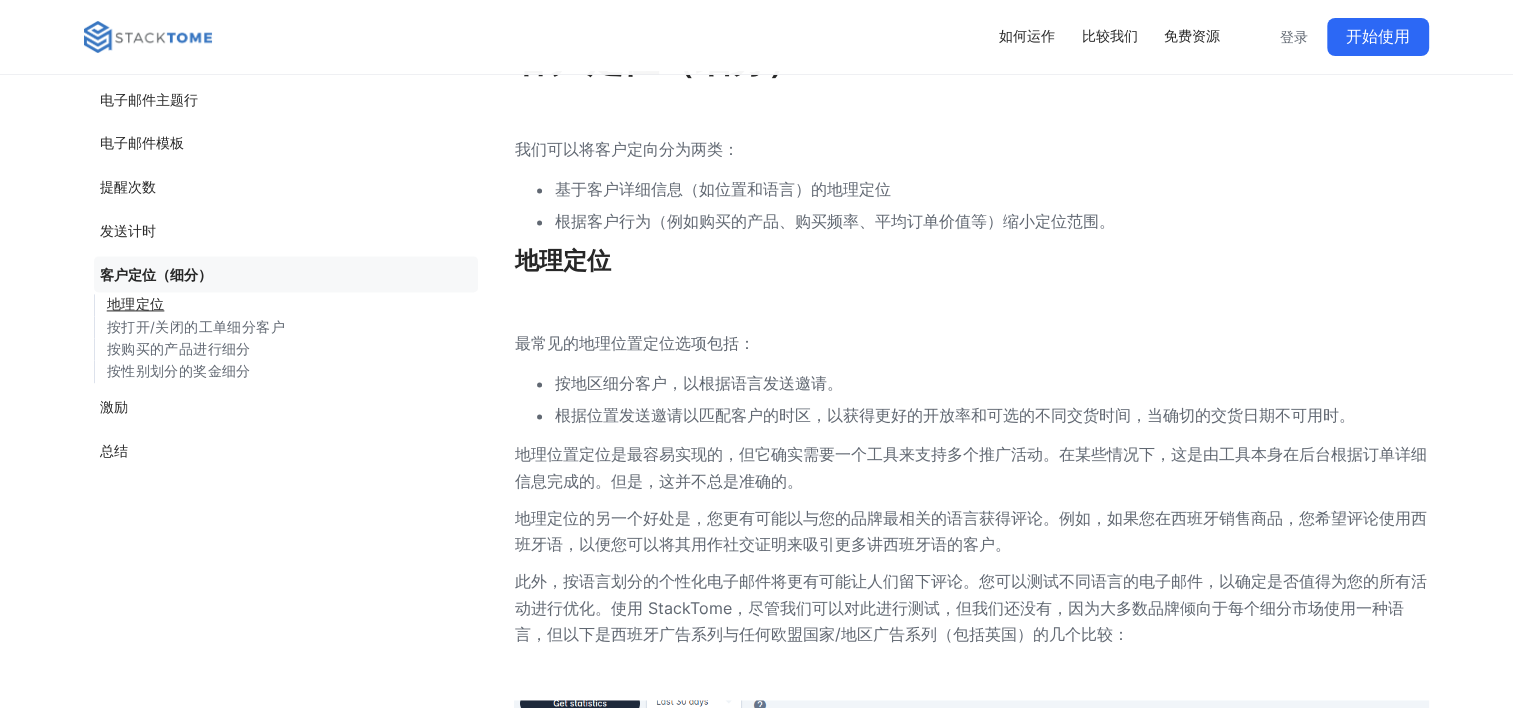 click on "激励" at bounding box center [114, 407] 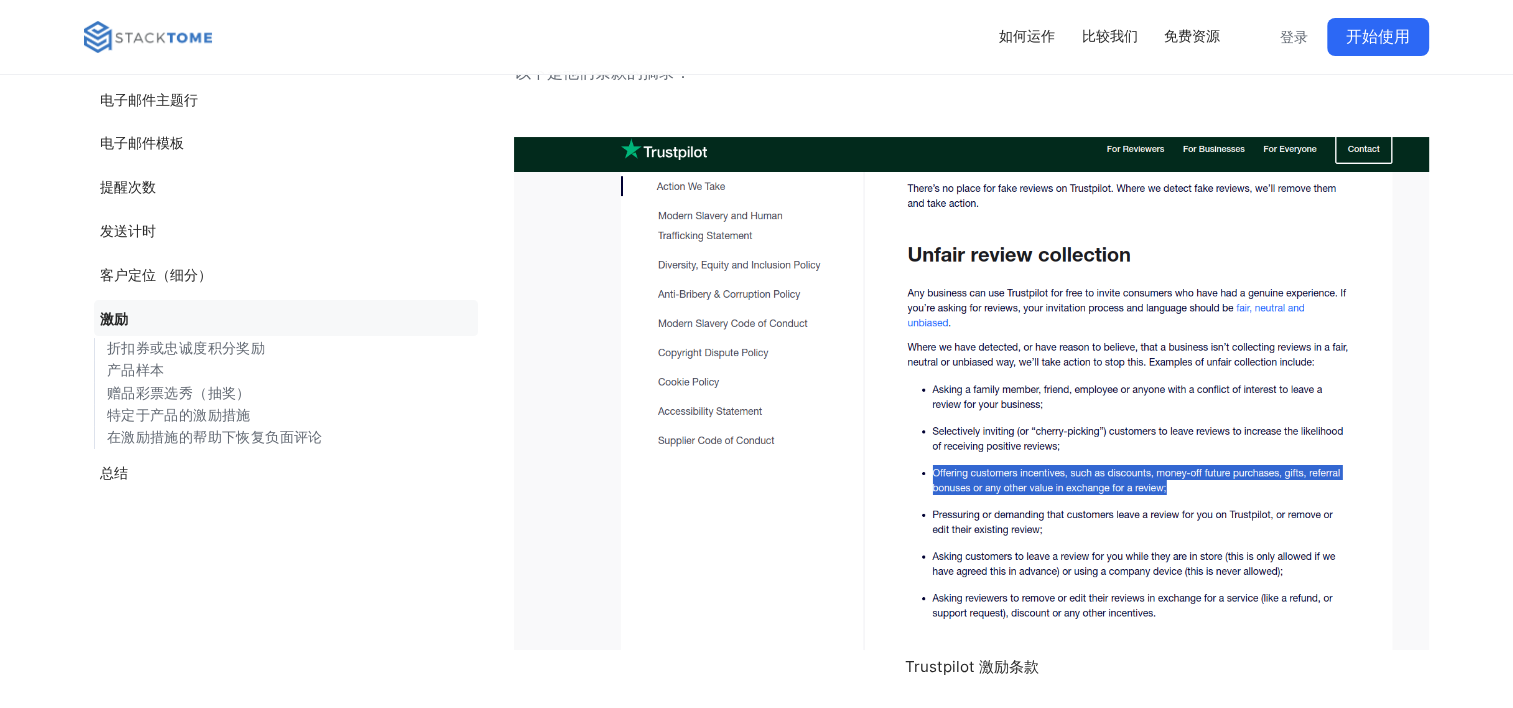 scroll, scrollTop: 15588, scrollLeft: 0, axis: vertical 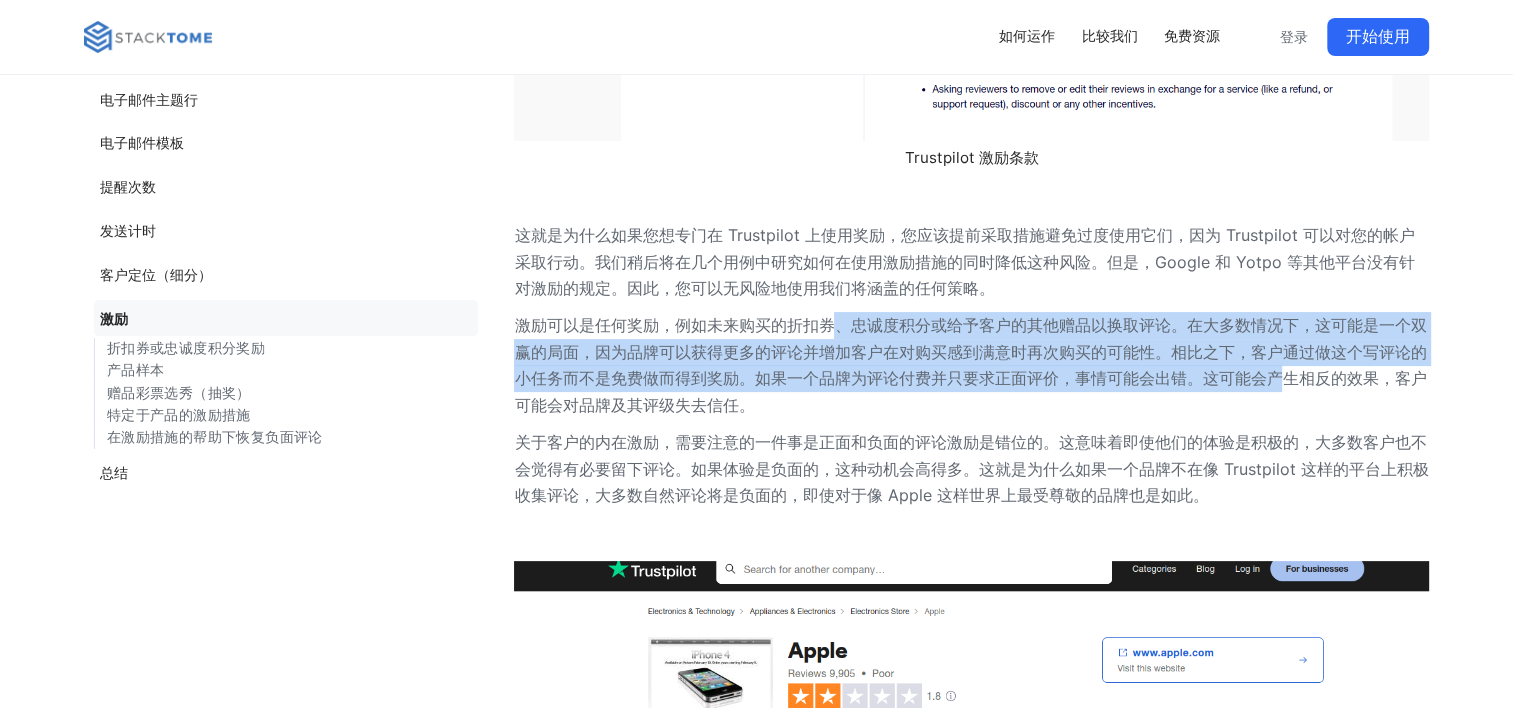 drag, startPoint x: 842, startPoint y: 324, endPoint x: 1279, endPoint y: 398, distance: 443.22116 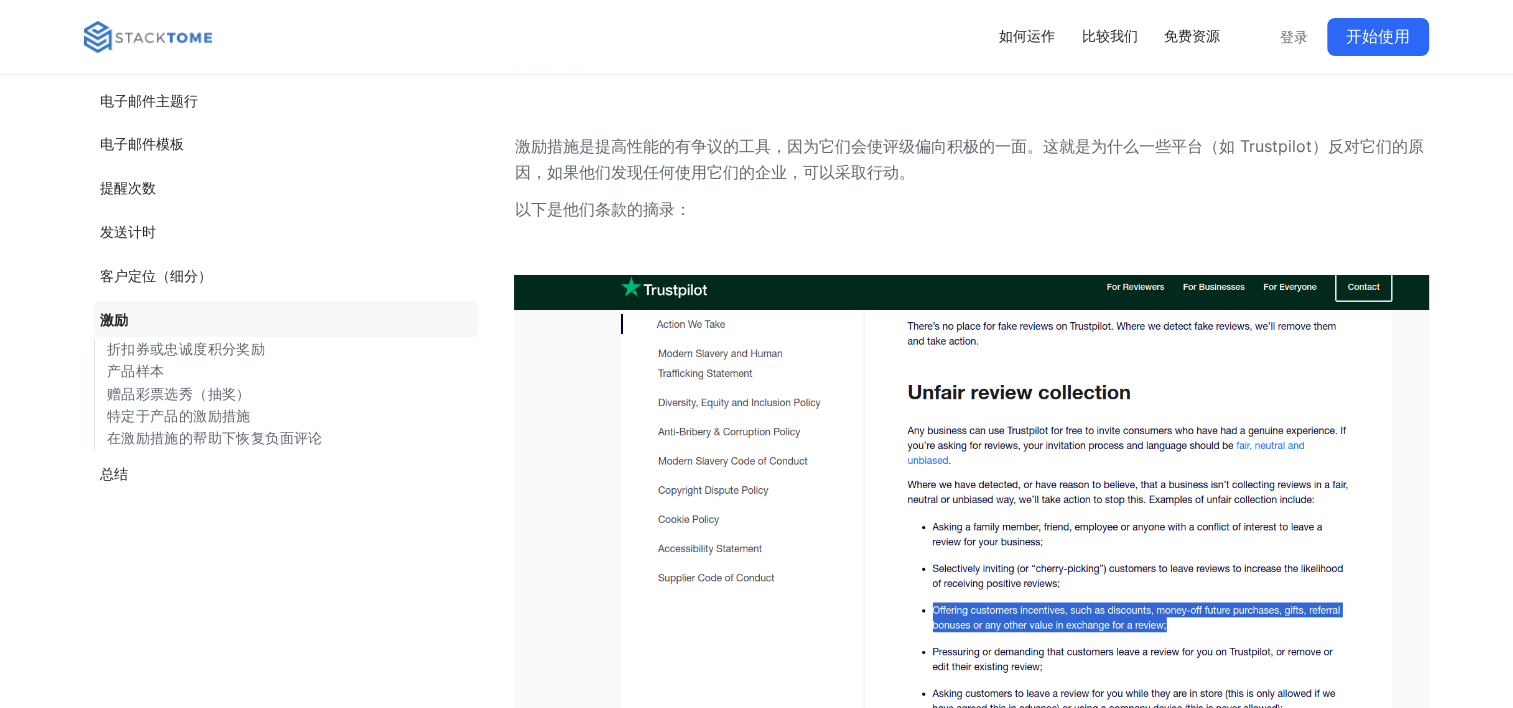 scroll, scrollTop: 14902, scrollLeft: 0, axis: vertical 